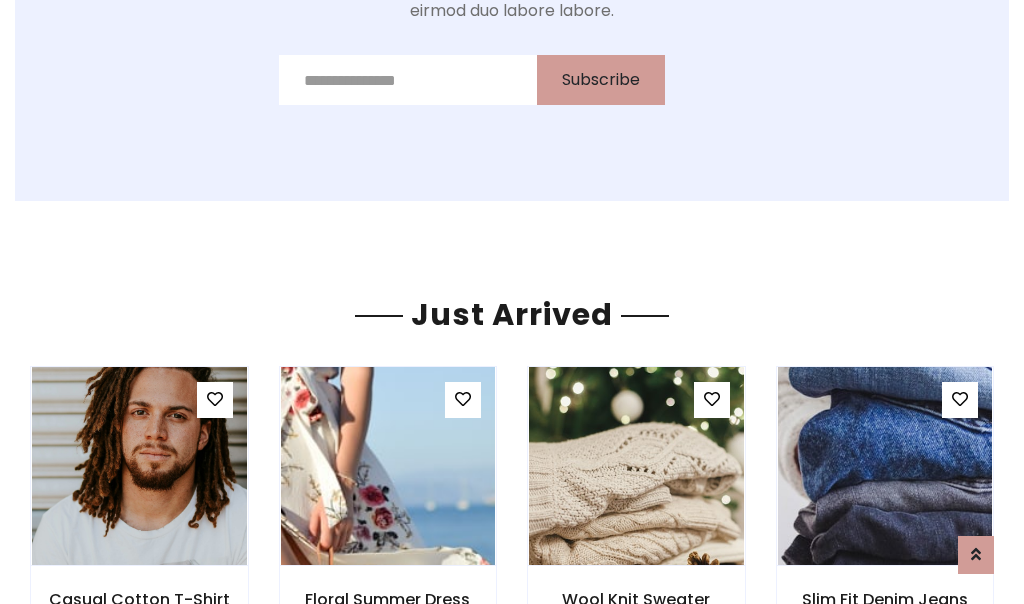 scroll, scrollTop: 2125, scrollLeft: 0, axis: vertical 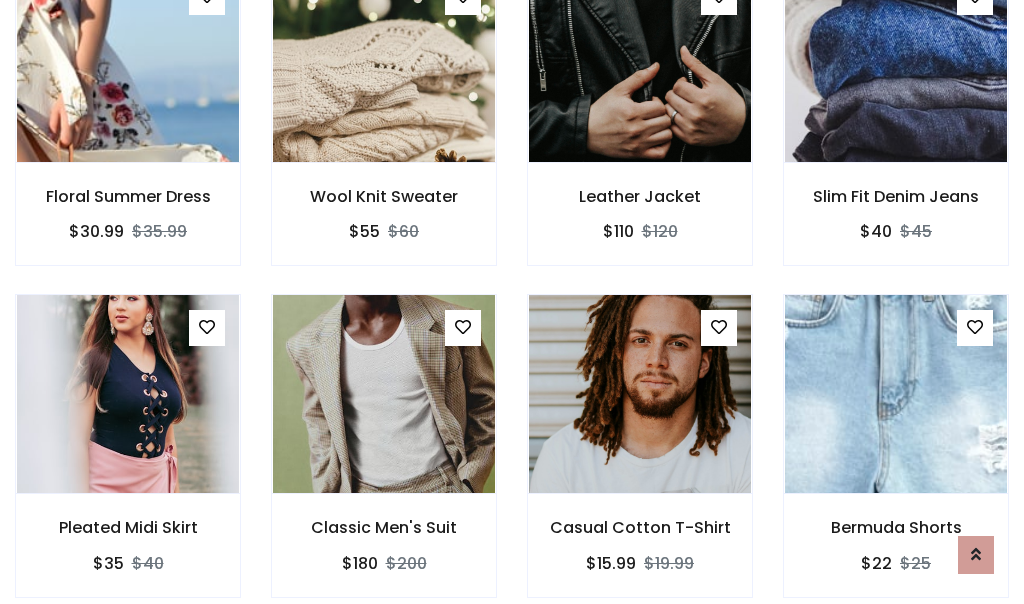 click on "Casual Cotton T-Shirt
$15.99
$19.99" at bounding box center (640, 459) 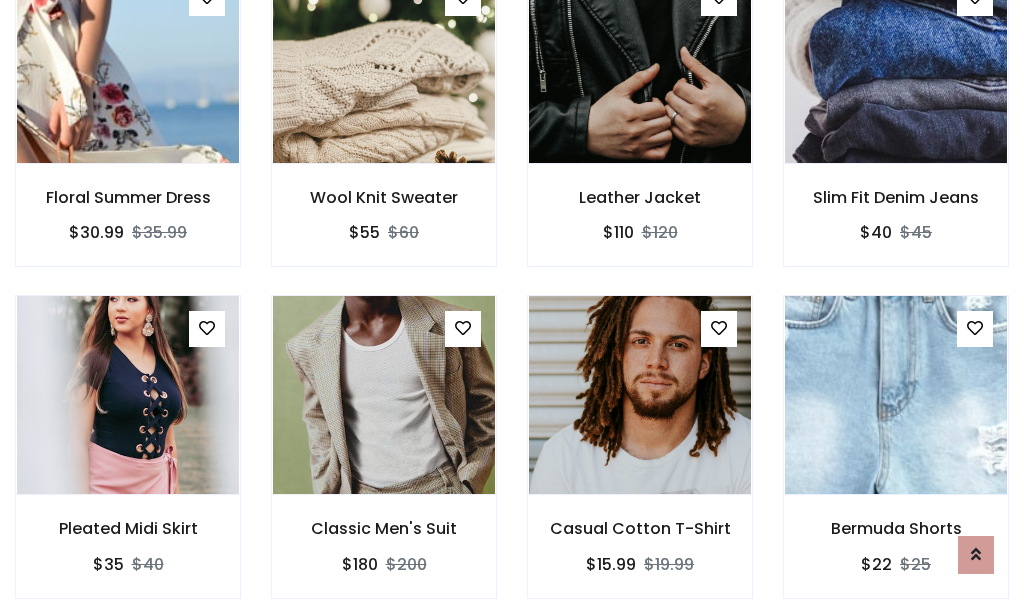 click on "Casual Cotton T-Shirt
$15.99
$19.99" at bounding box center (640, 460) 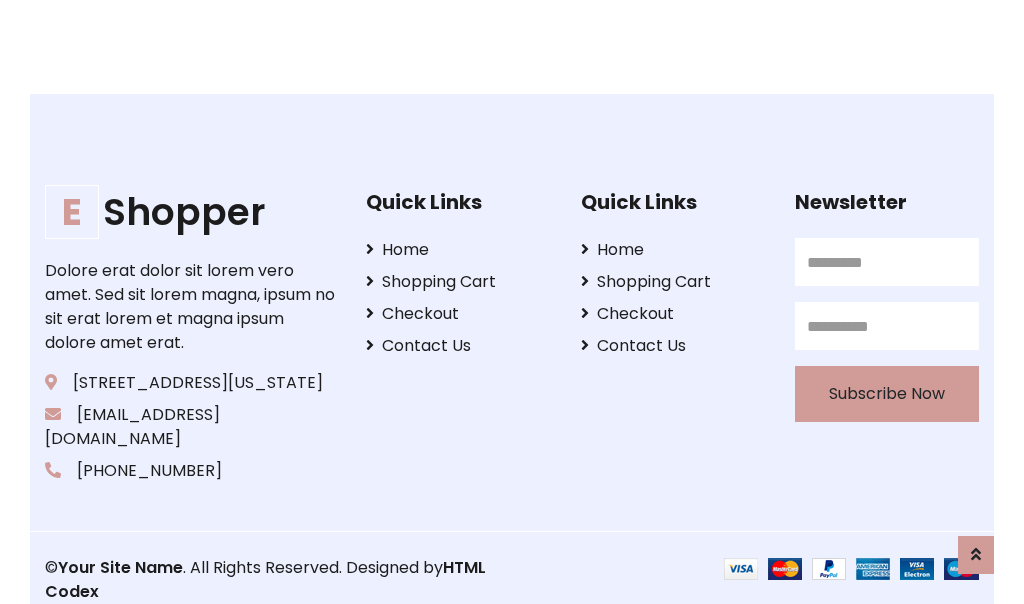 scroll, scrollTop: 3807, scrollLeft: 0, axis: vertical 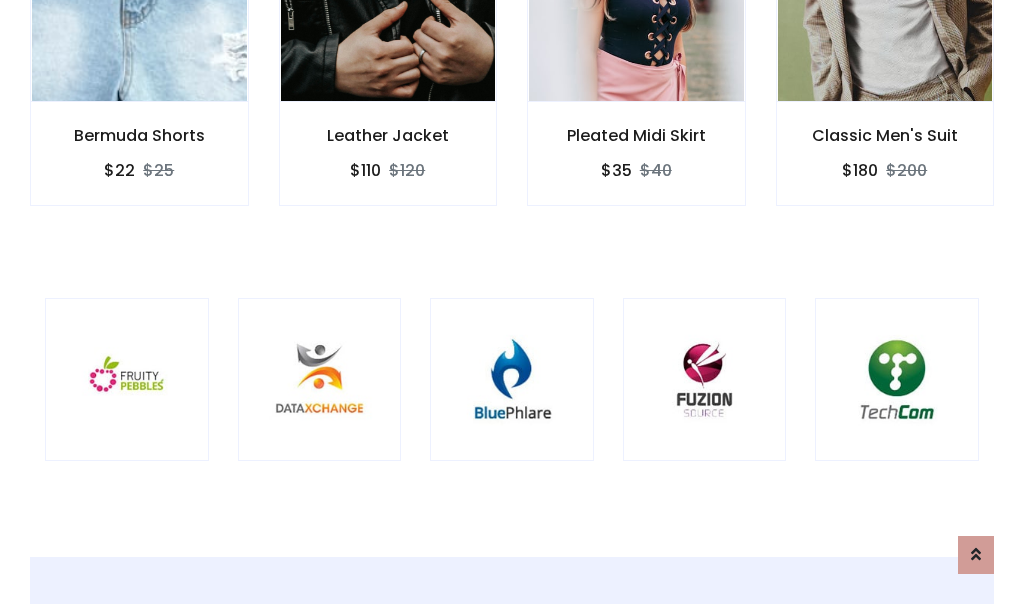 click at bounding box center (512, 380) 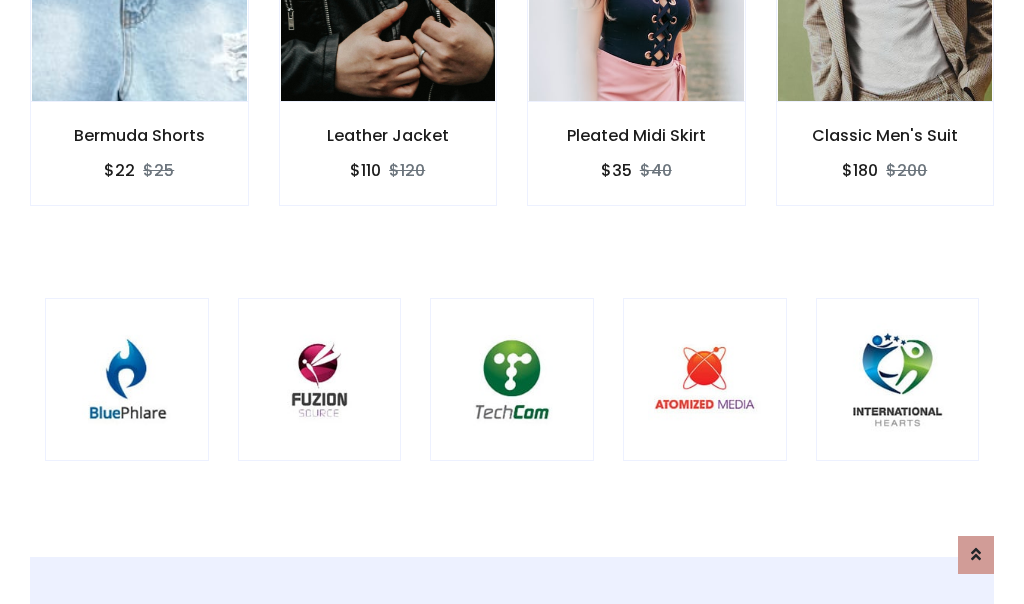 click at bounding box center [512, 380] 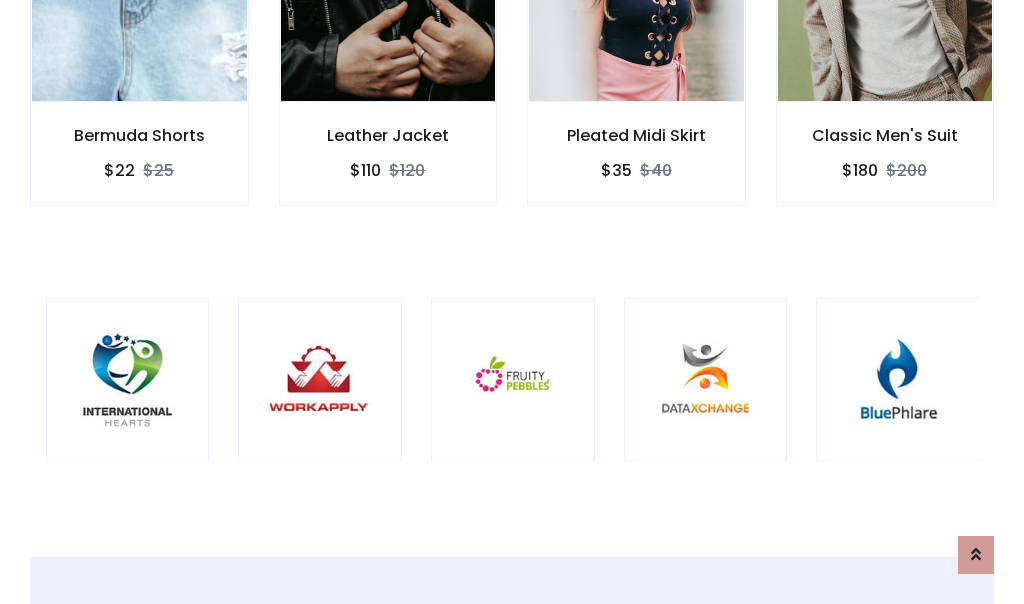 scroll, scrollTop: 0, scrollLeft: 0, axis: both 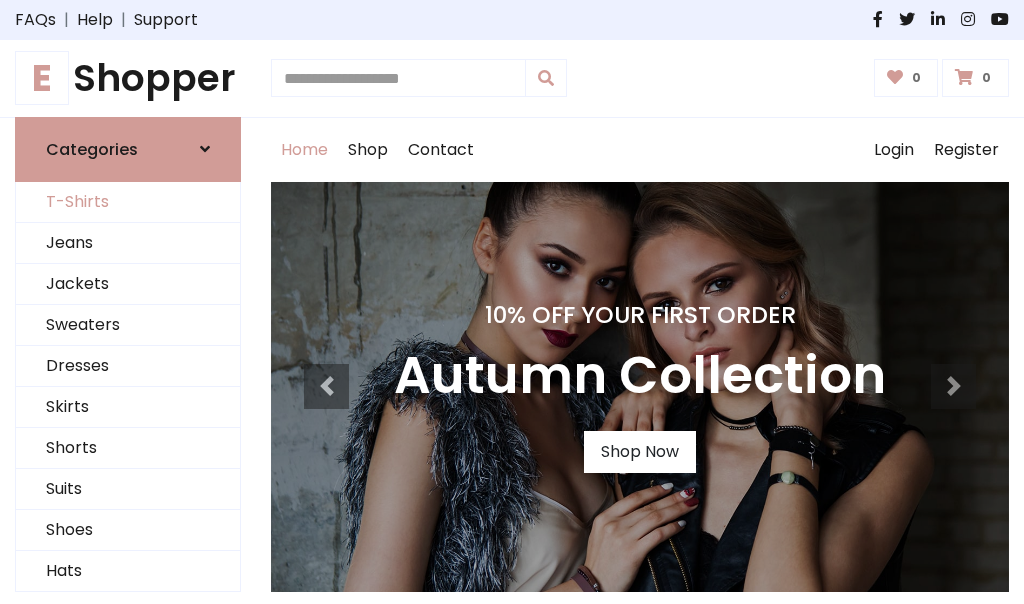 click on "T-Shirts" at bounding box center (128, 202) 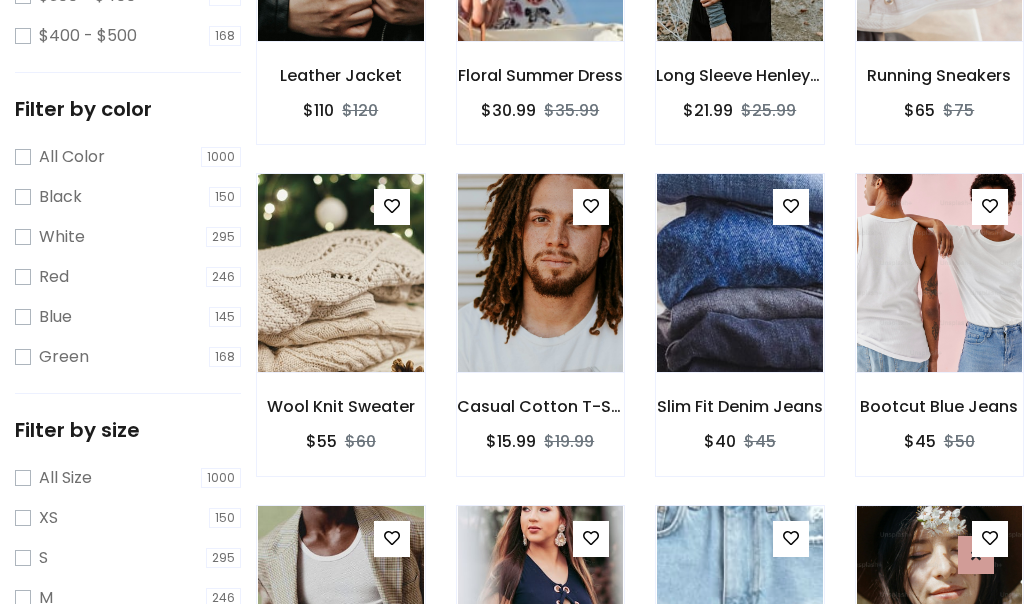 scroll, scrollTop: 701, scrollLeft: 0, axis: vertical 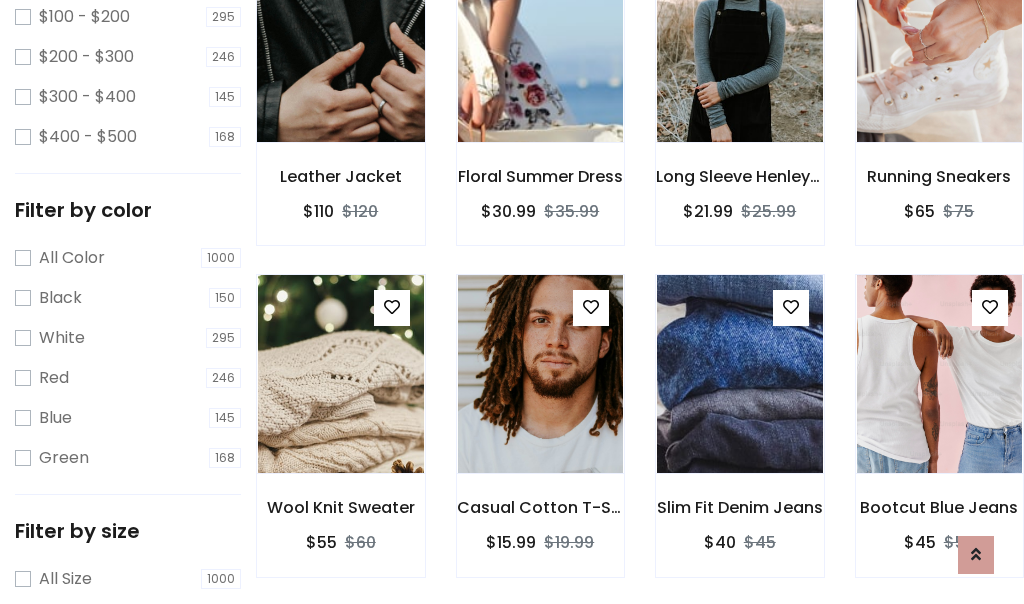 click at bounding box center [340, 43] 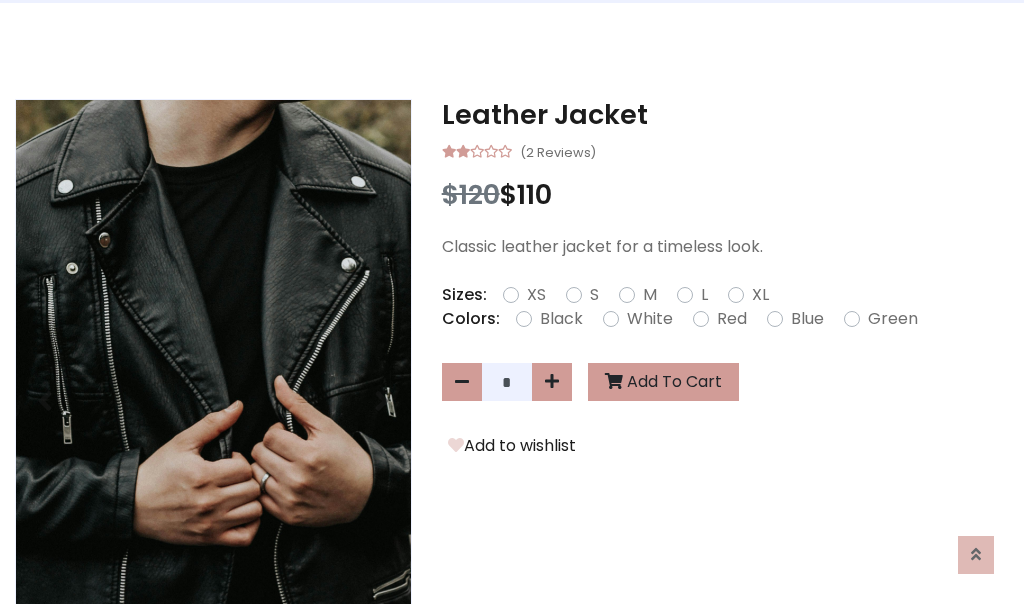 scroll, scrollTop: 0, scrollLeft: 0, axis: both 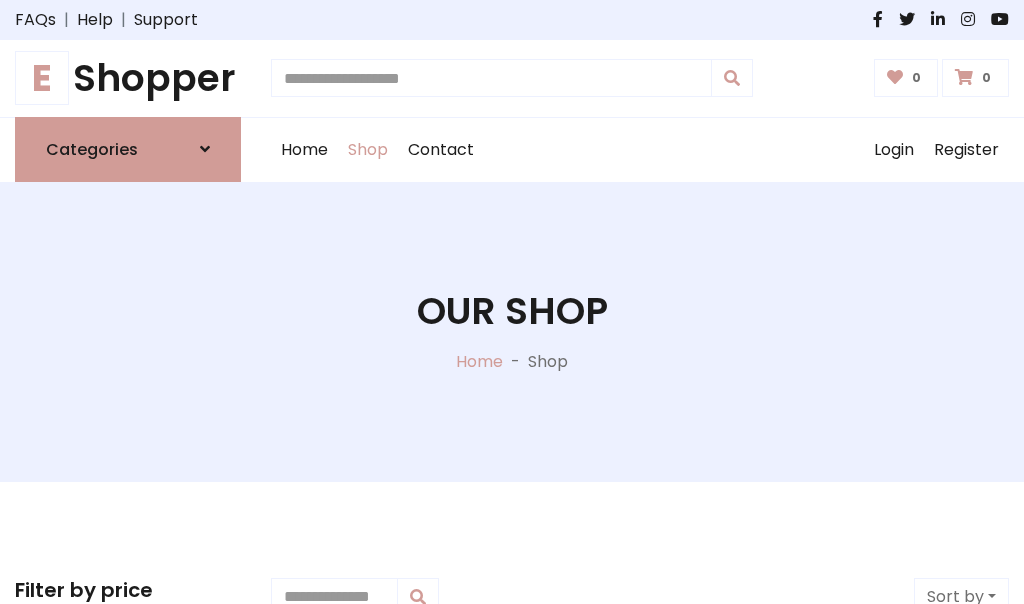 click on "E Shopper" at bounding box center [128, 78] 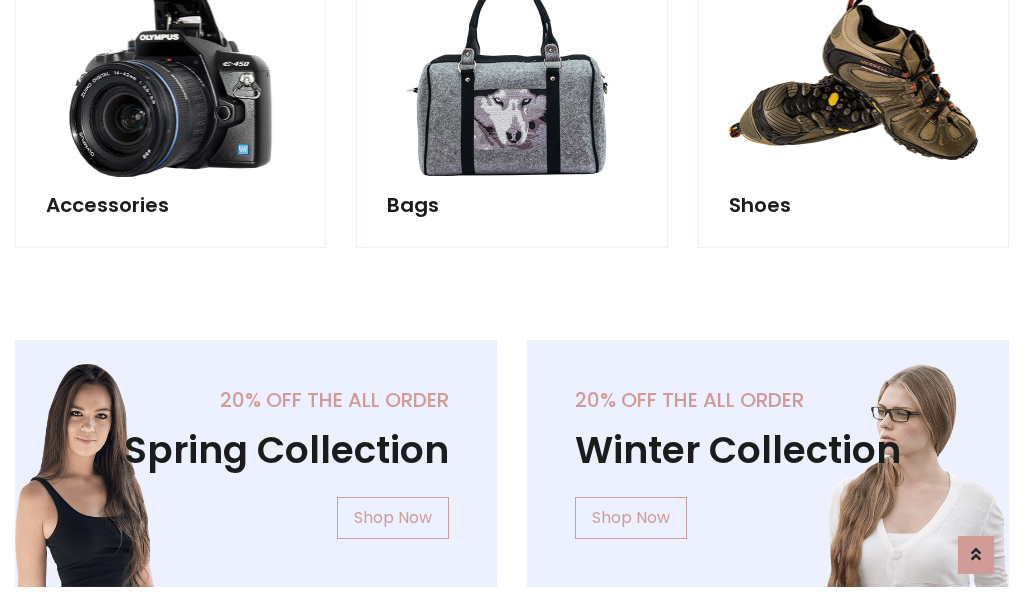 scroll, scrollTop: 1943, scrollLeft: 0, axis: vertical 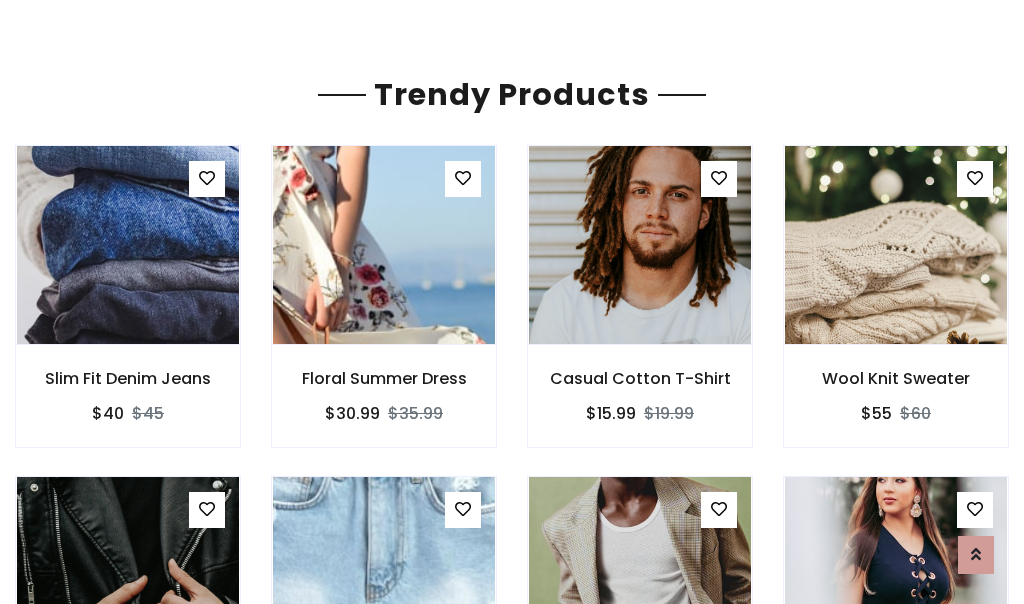 click on "Shop" at bounding box center (368, -1793) 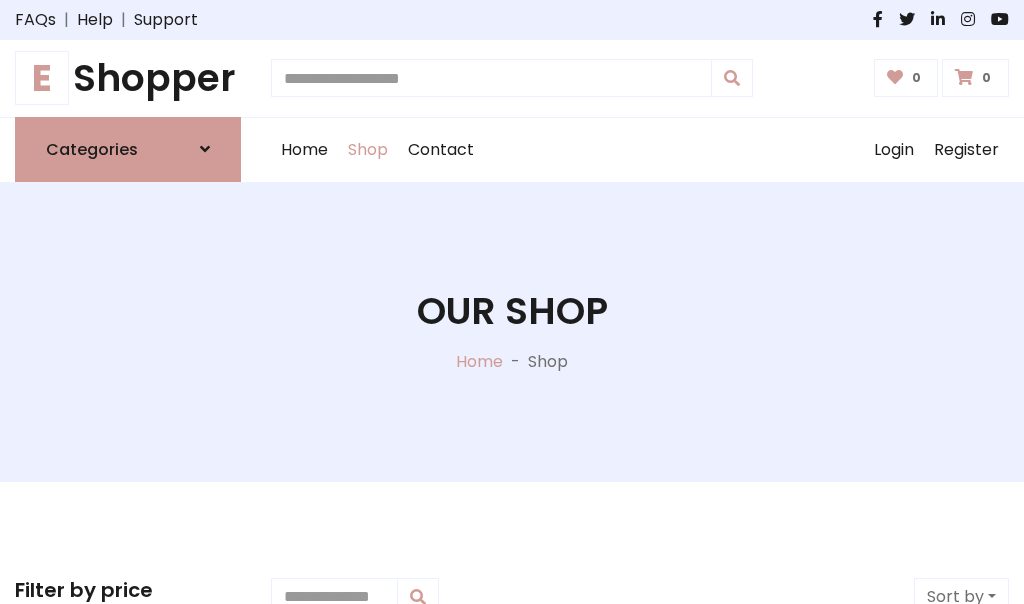 scroll, scrollTop: 0, scrollLeft: 0, axis: both 